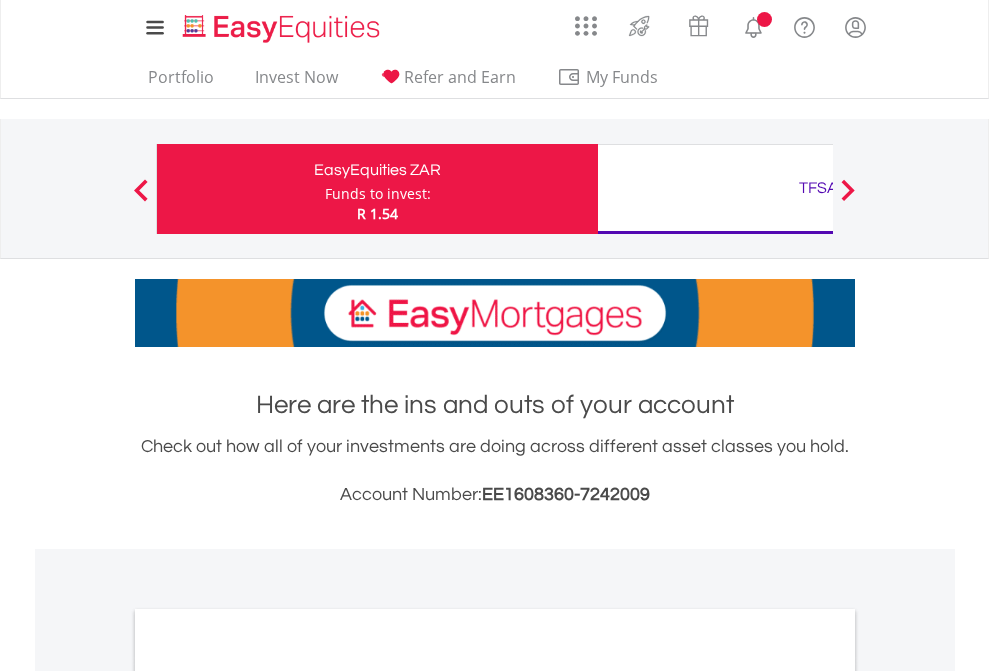 scroll, scrollTop: 0, scrollLeft: 0, axis: both 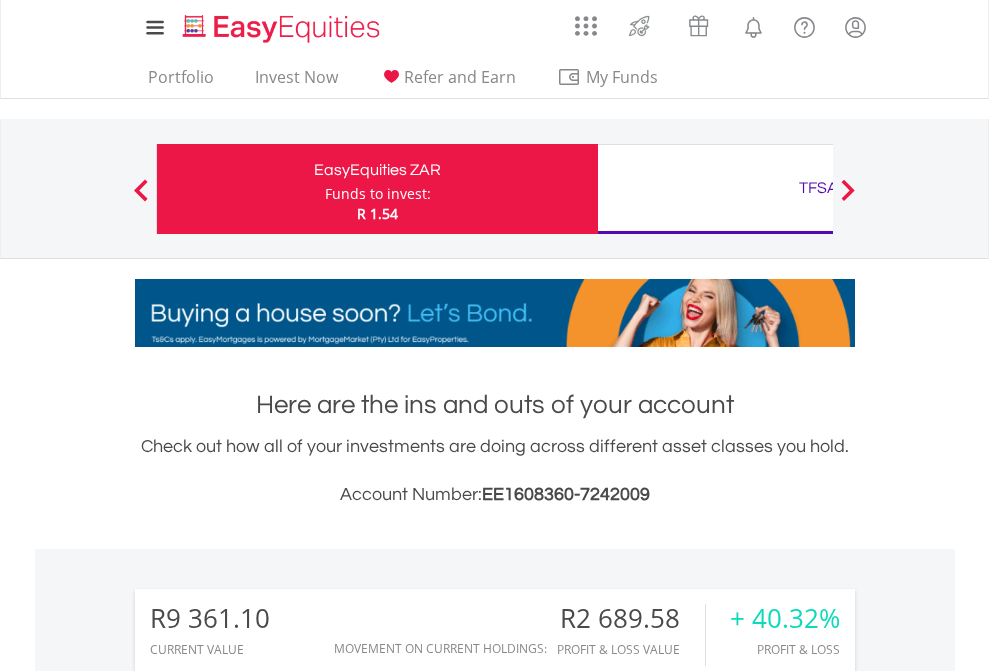 click on "Funds to invest:" at bounding box center (378, 194) 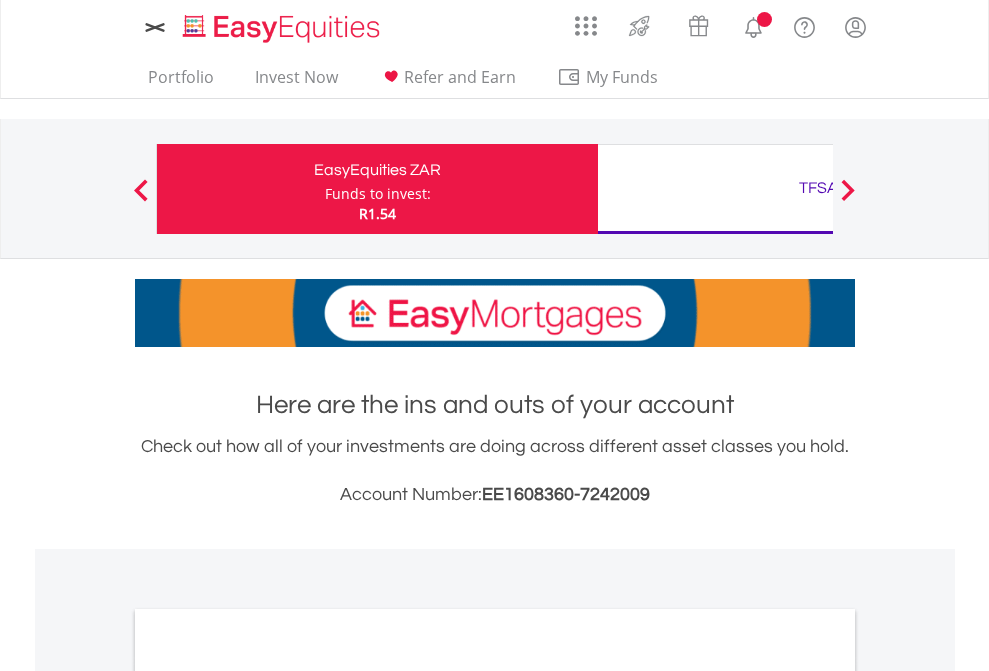 scroll, scrollTop: 0, scrollLeft: 0, axis: both 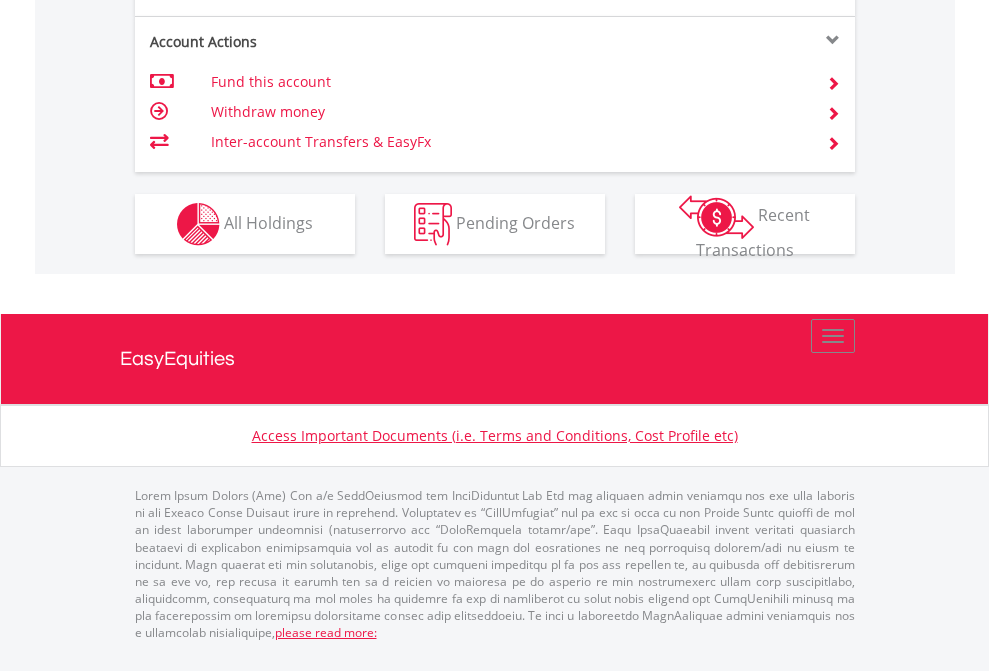 click on "Investment types" at bounding box center [706, -337] 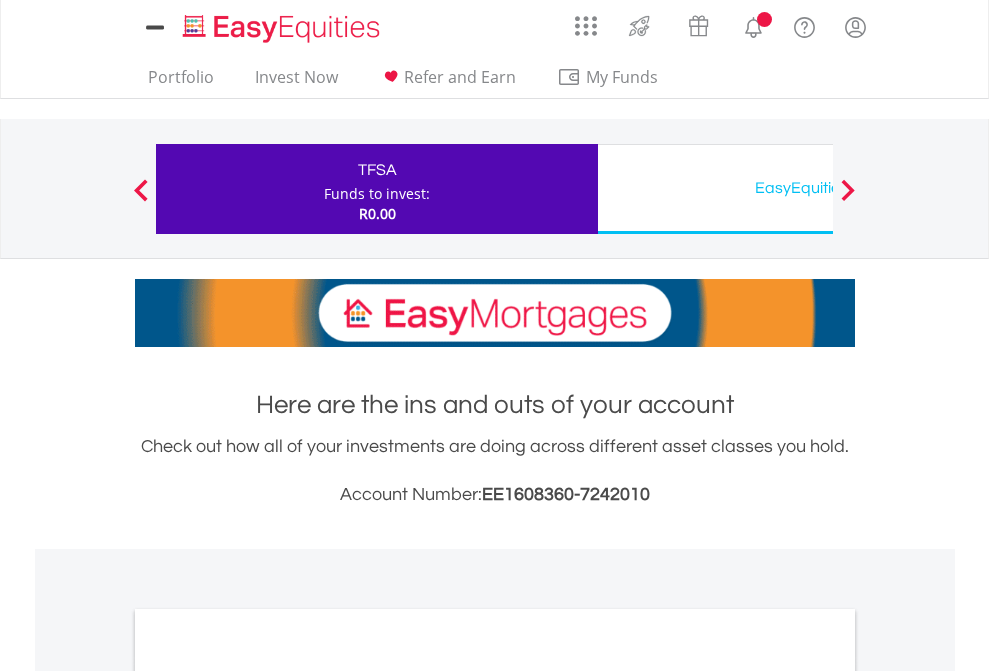scroll, scrollTop: 0, scrollLeft: 0, axis: both 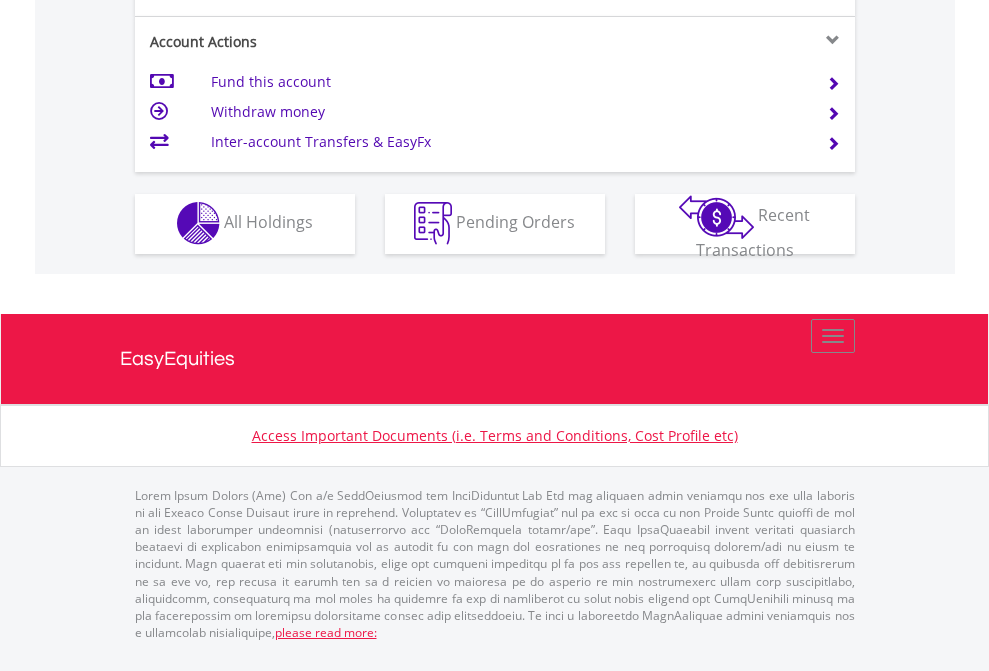 click on "Investment types" at bounding box center (706, -353) 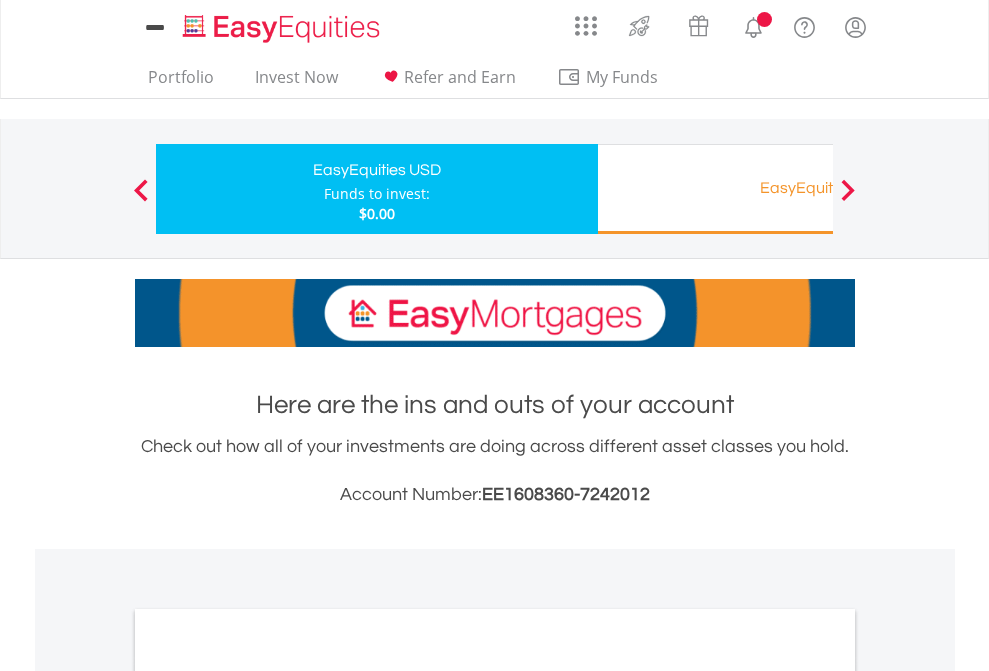 scroll, scrollTop: 0, scrollLeft: 0, axis: both 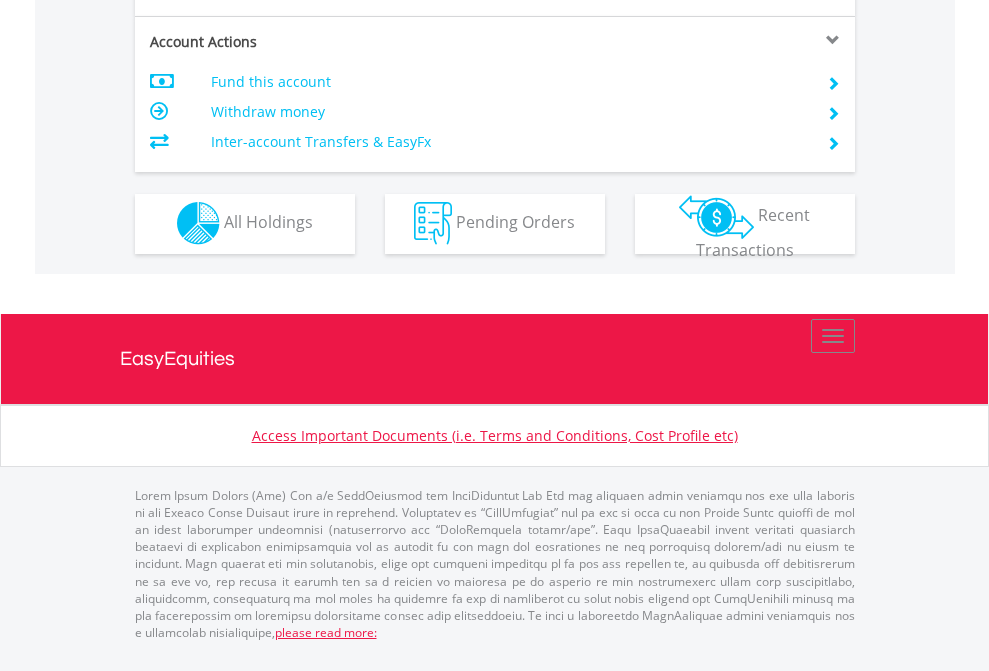 click on "Investment types" at bounding box center (706, -353) 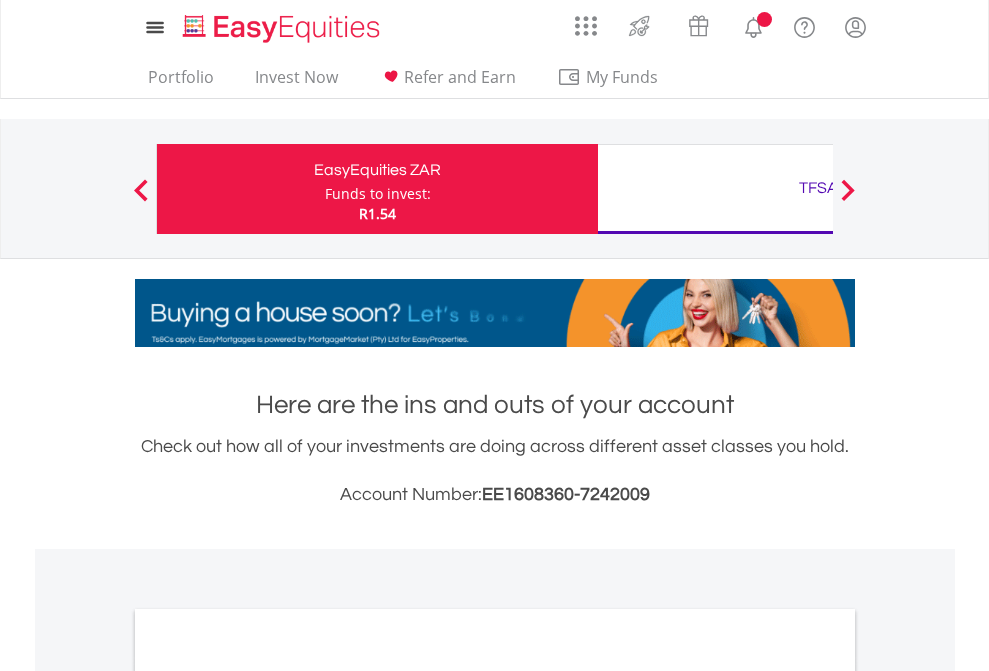 scroll, scrollTop: 0, scrollLeft: 0, axis: both 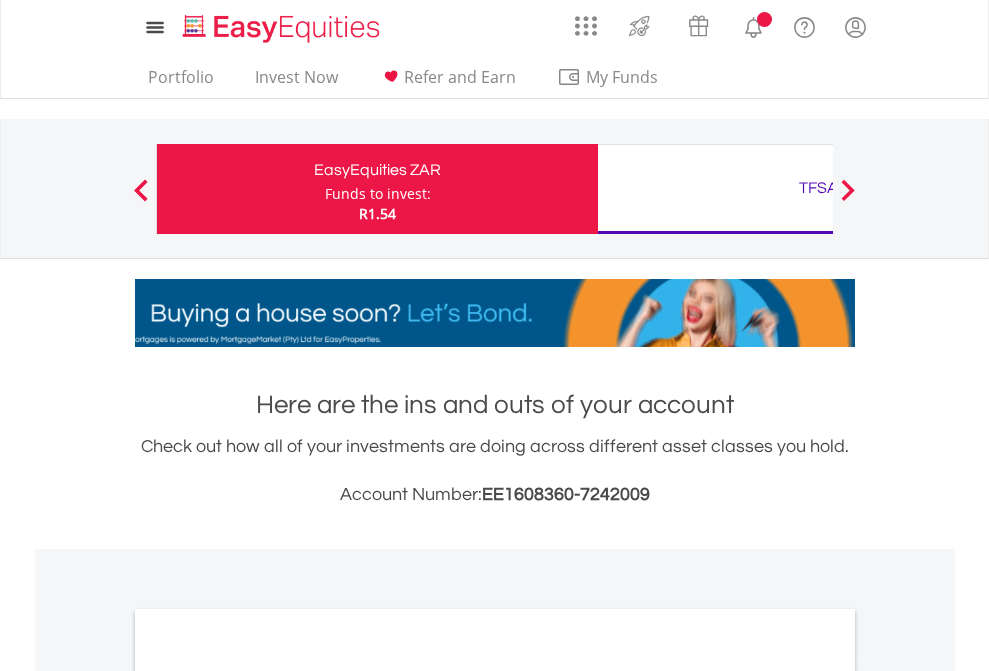 click on "All Holdings" at bounding box center [268, 1096] 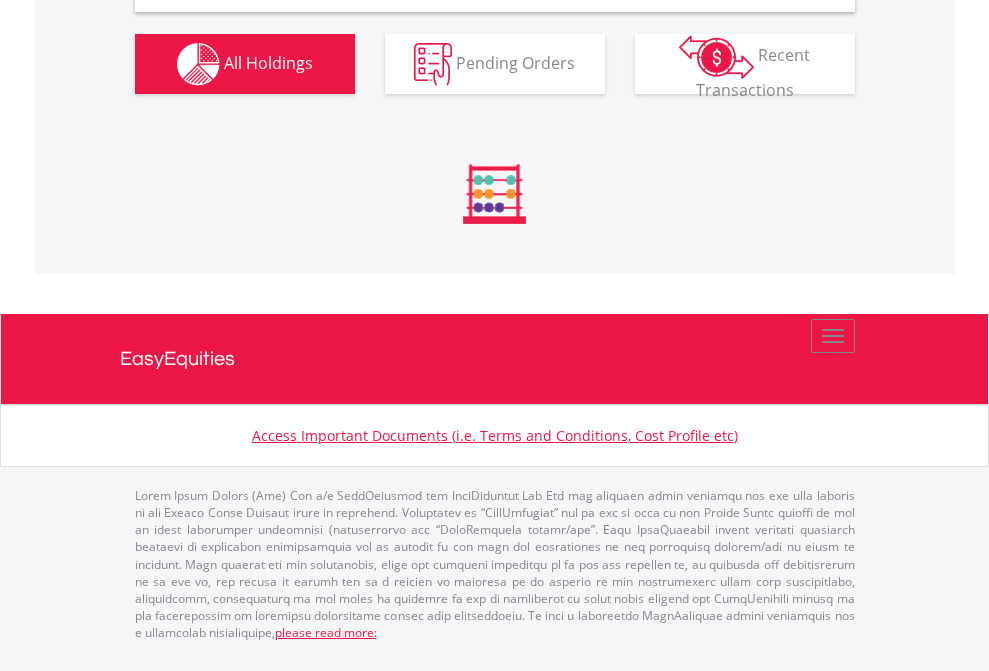 scroll, scrollTop: 1933, scrollLeft: 0, axis: vertical 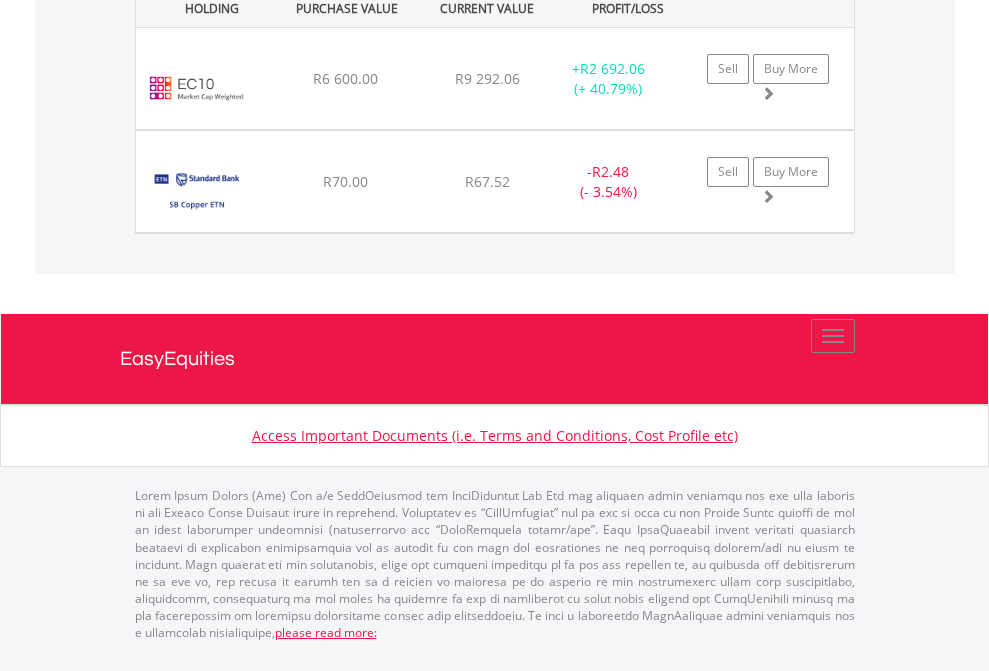 click on "TFSA" at bounding box center (818, -1071) 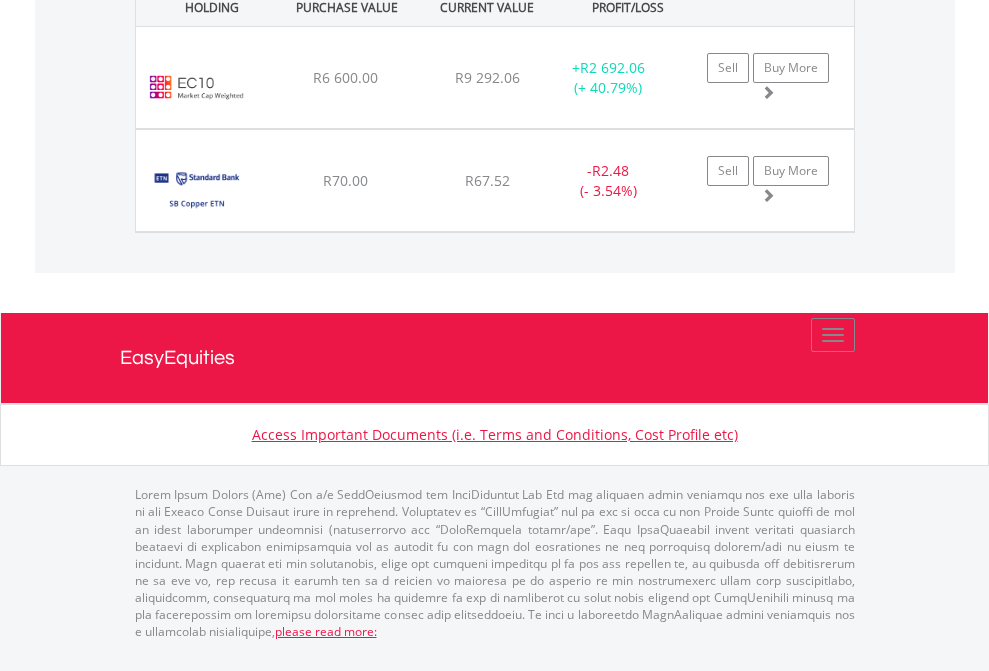scroll, scrollTop: 144, scrollLeft: 0, axis: vertical 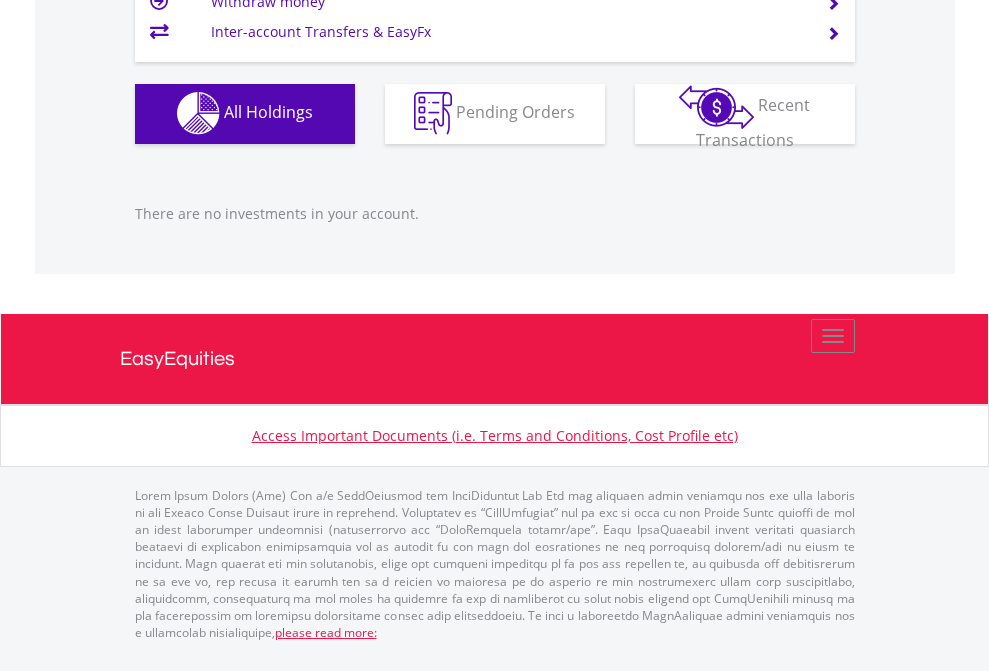 click on "EasyEquities USD" at bounding box center [818, -1142] 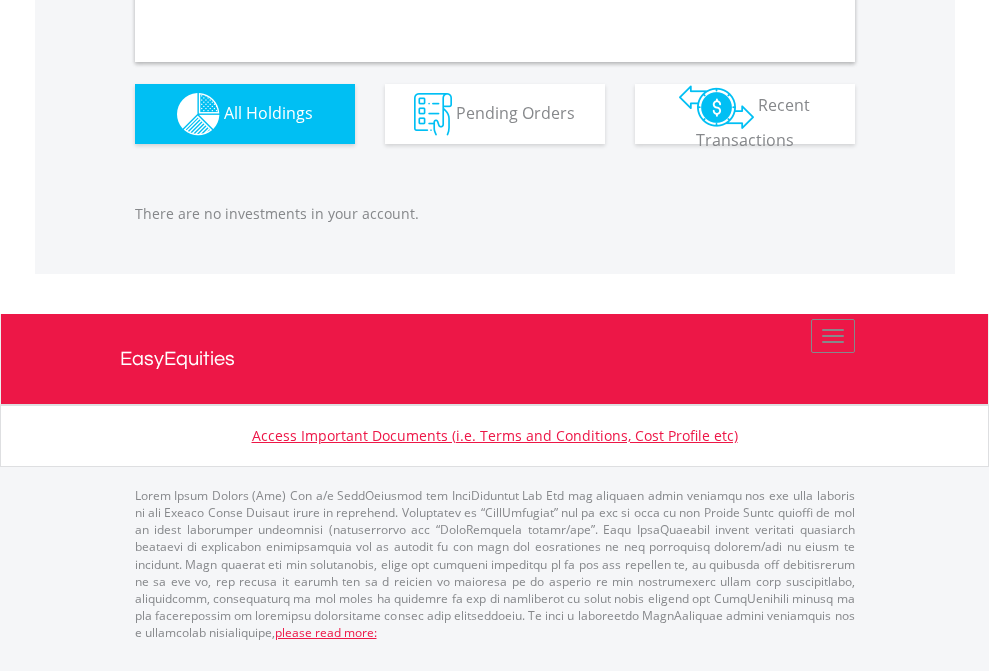 scroll, scrollTop: 1980, scrollLeft: 0, axis: vertical 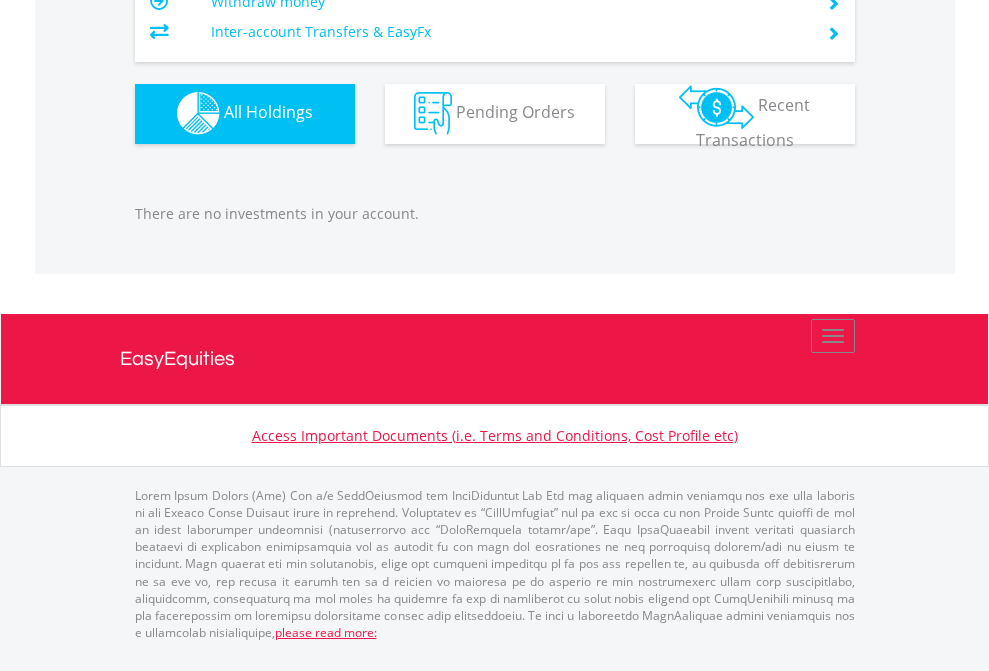 click on "Funds to invest:" at bounding box center [377, -1136] 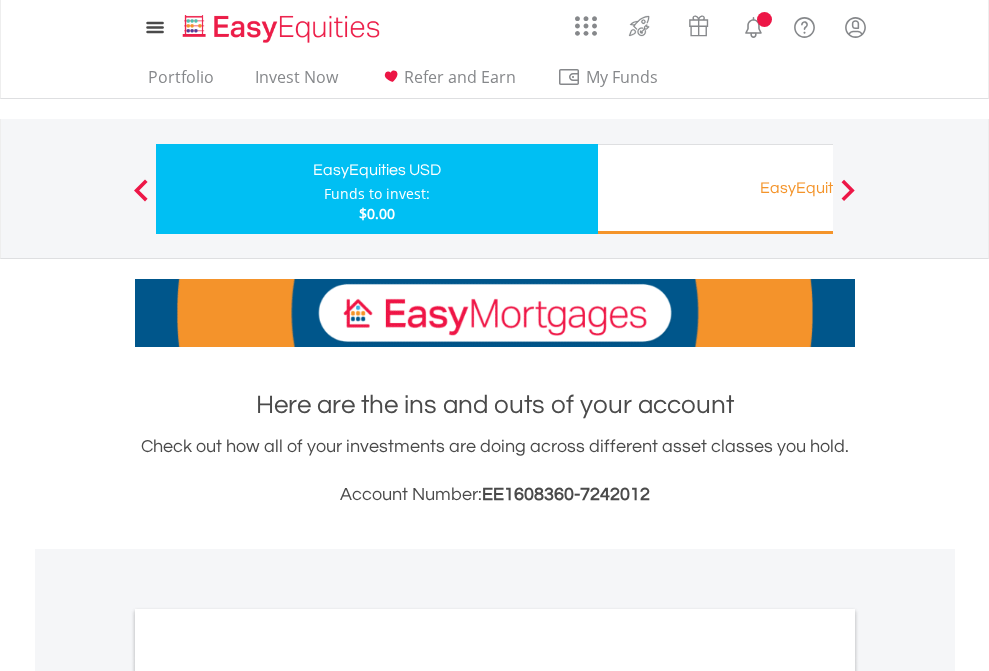 scroll, scrollTop: 1202, scrollLeft: 0, axis: vertical 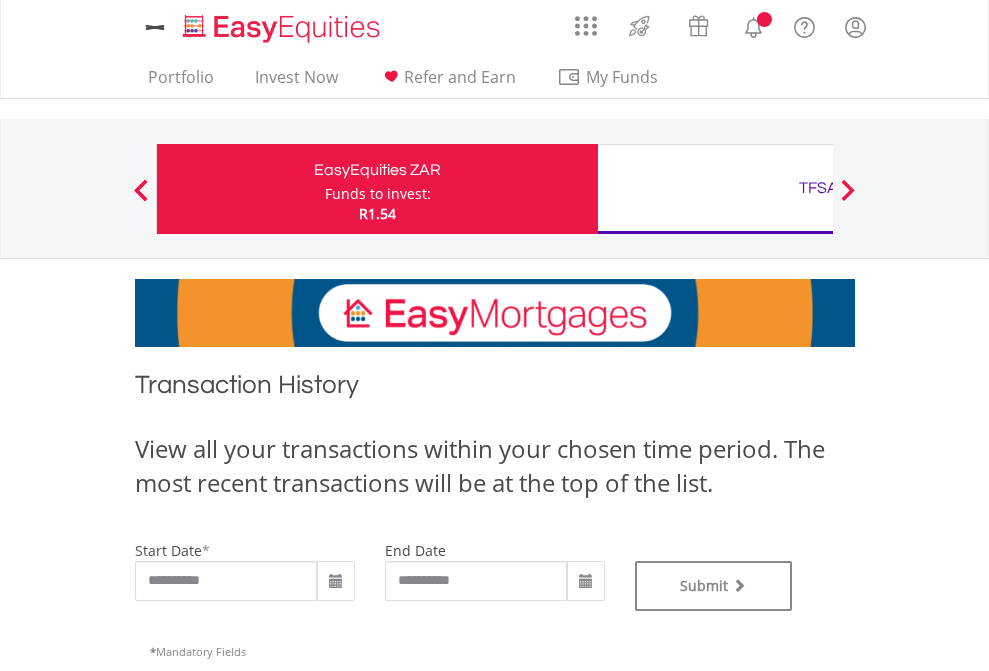 type on "**********" 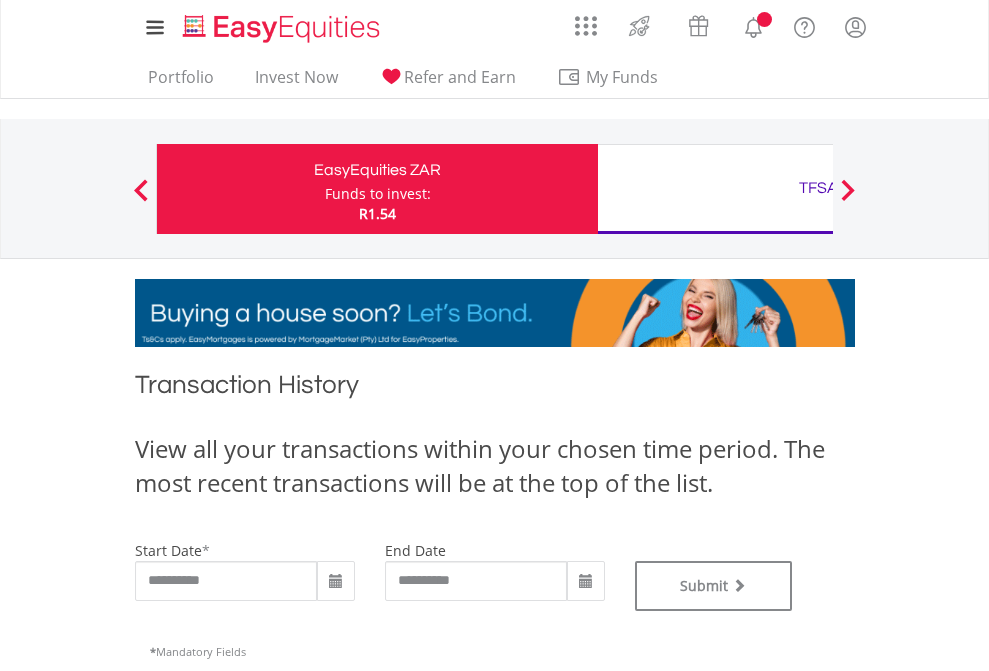 type on "**********" 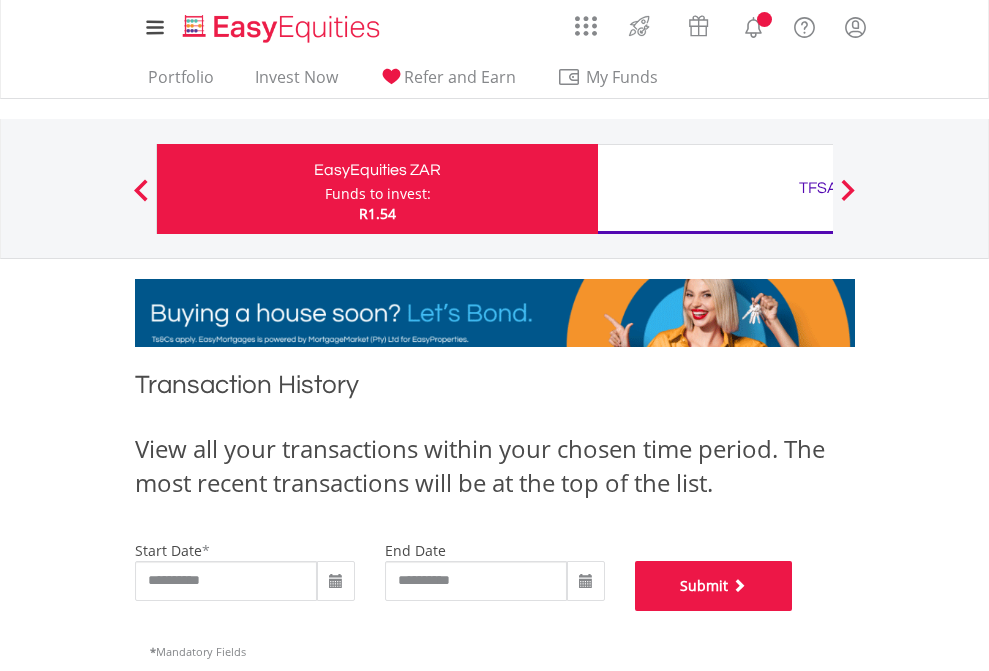 click on "Submit" at bounding box center (714, 586) 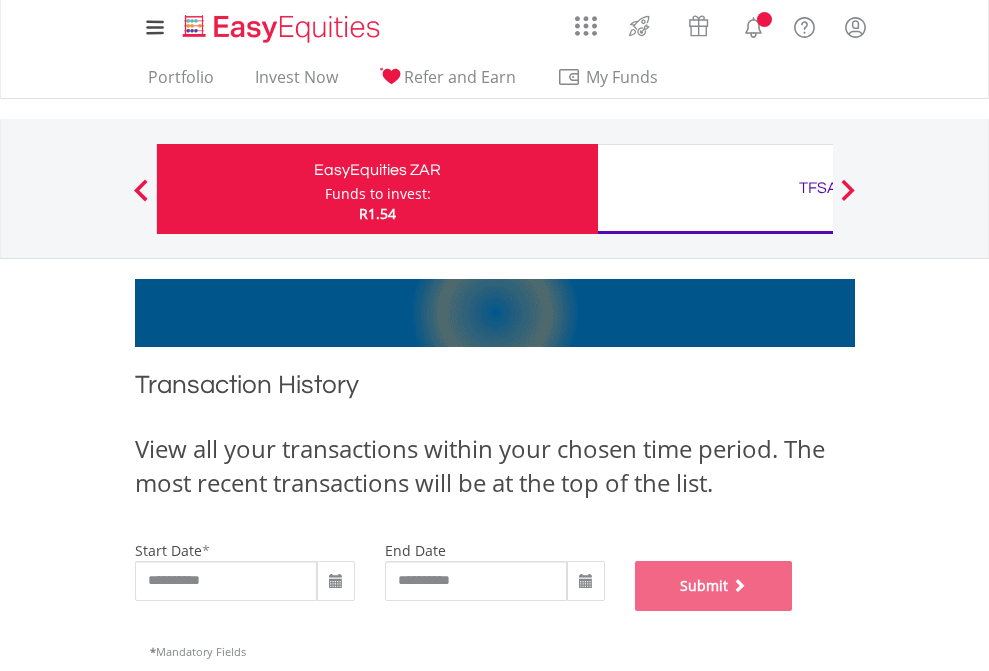 scroll, scrollTop: 811, scrollLeft: 0, axis: vertical 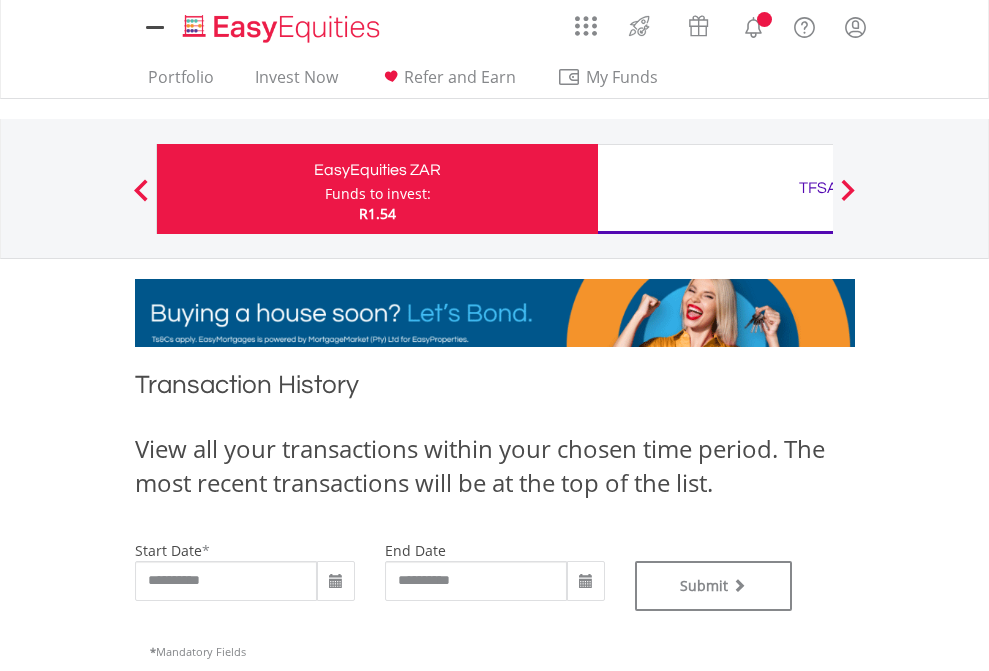 click on "TFSA" at bounding box center (818, 188) 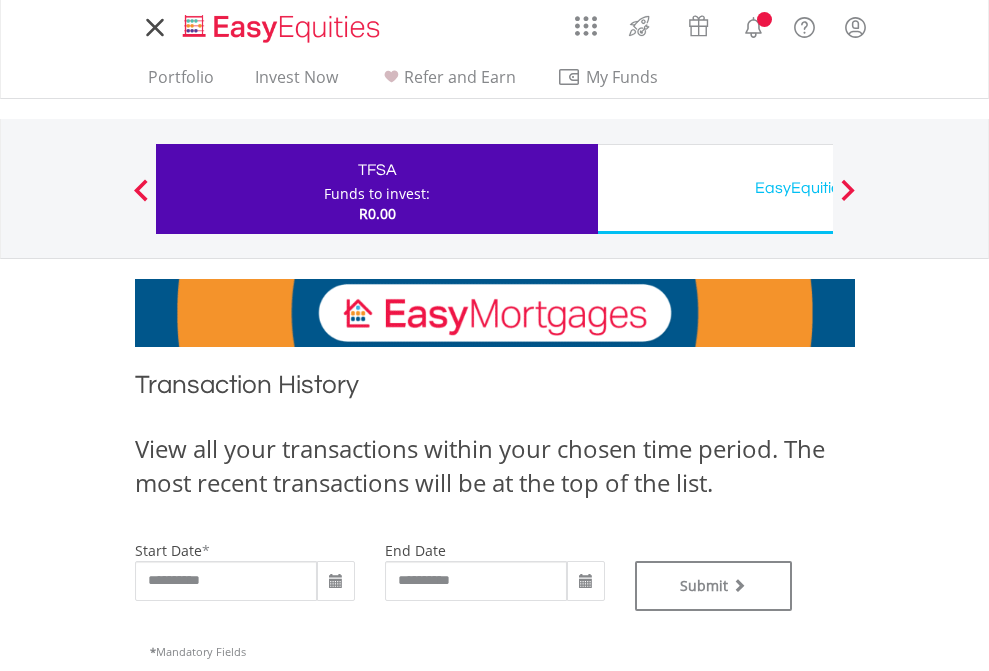 scroll, scrollTop: 0, scrollLeft: 0, axis: both 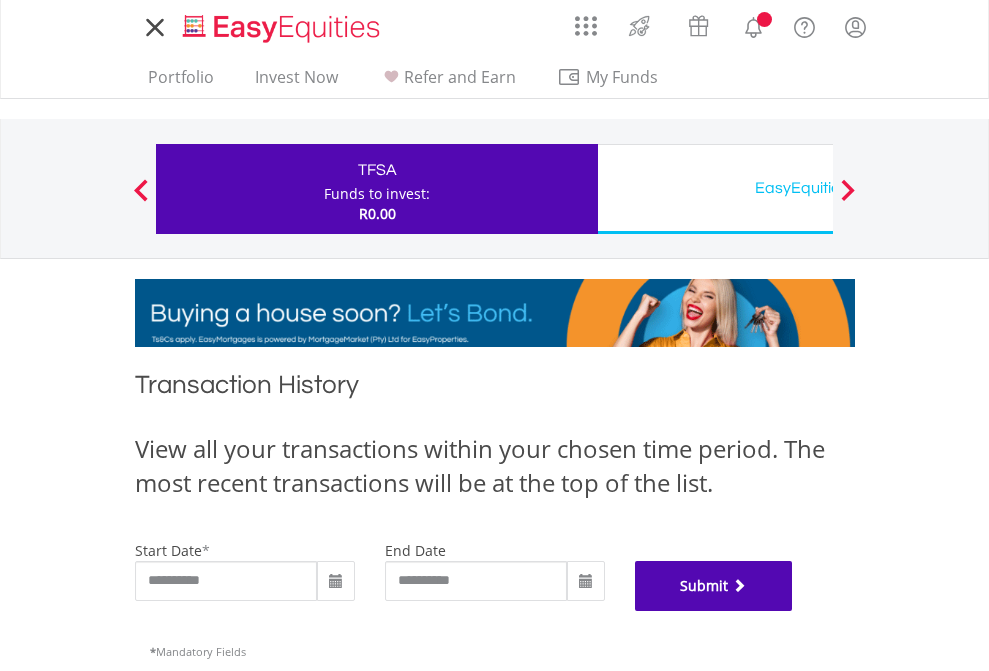 click on "Submit" at bounding box center (714, 586) 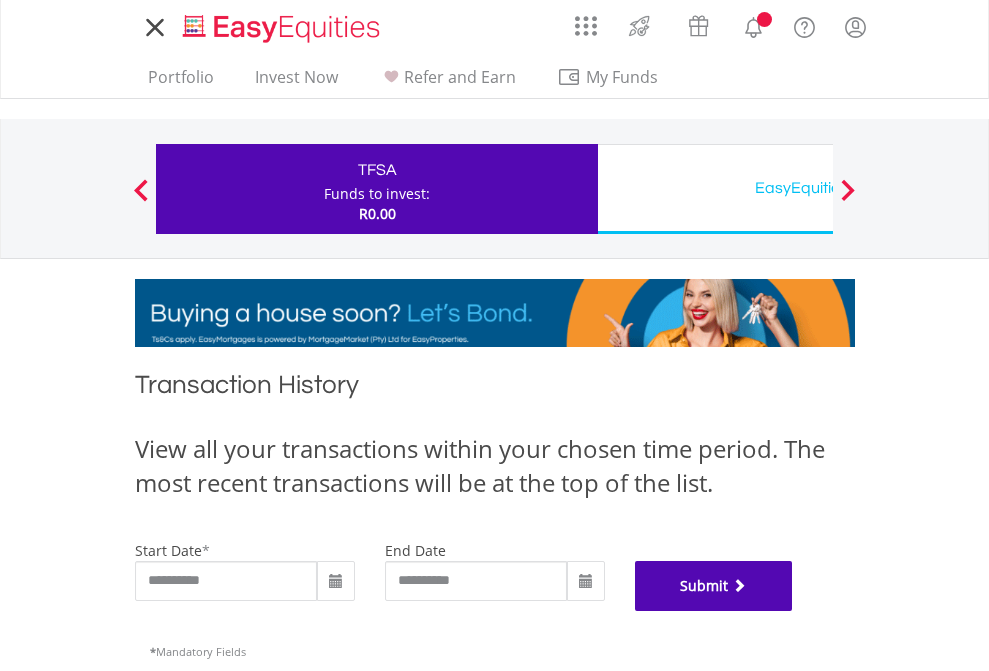 scroll, scrollTop: 811, scrollLeft: 0, axis: vertical 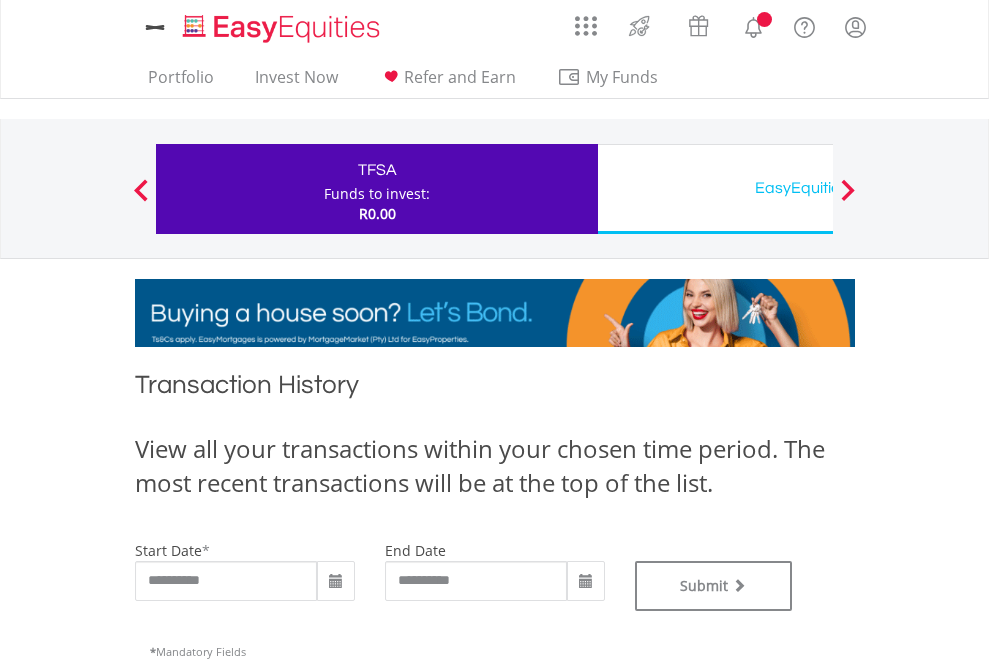click on "EasyEquities USD" at bounding box center [818, 188] 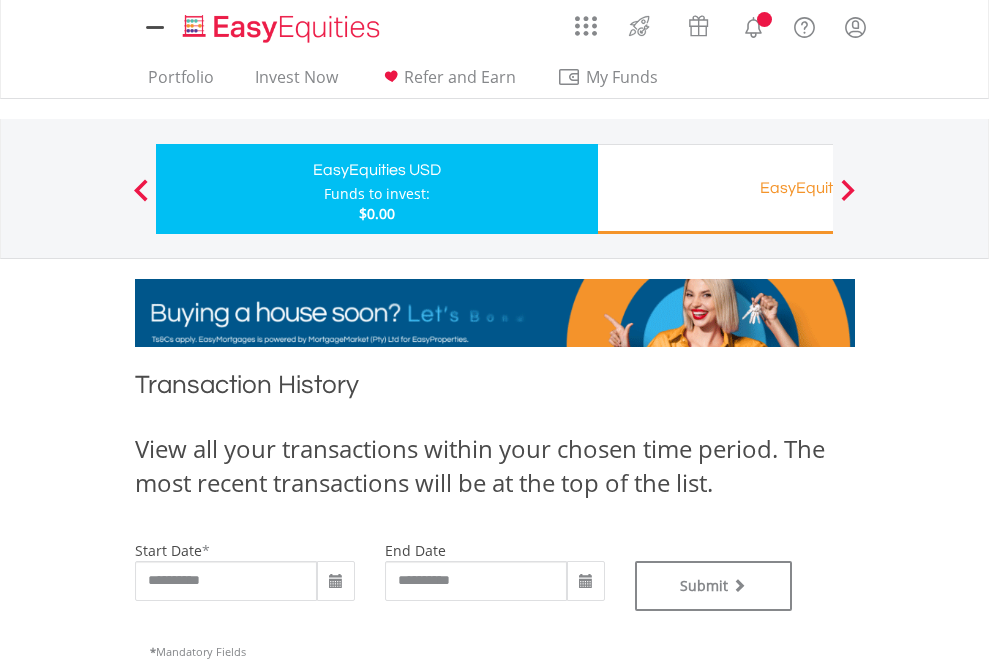 scroll, scrollTop: 0, scrollLeft: 0, axis: both 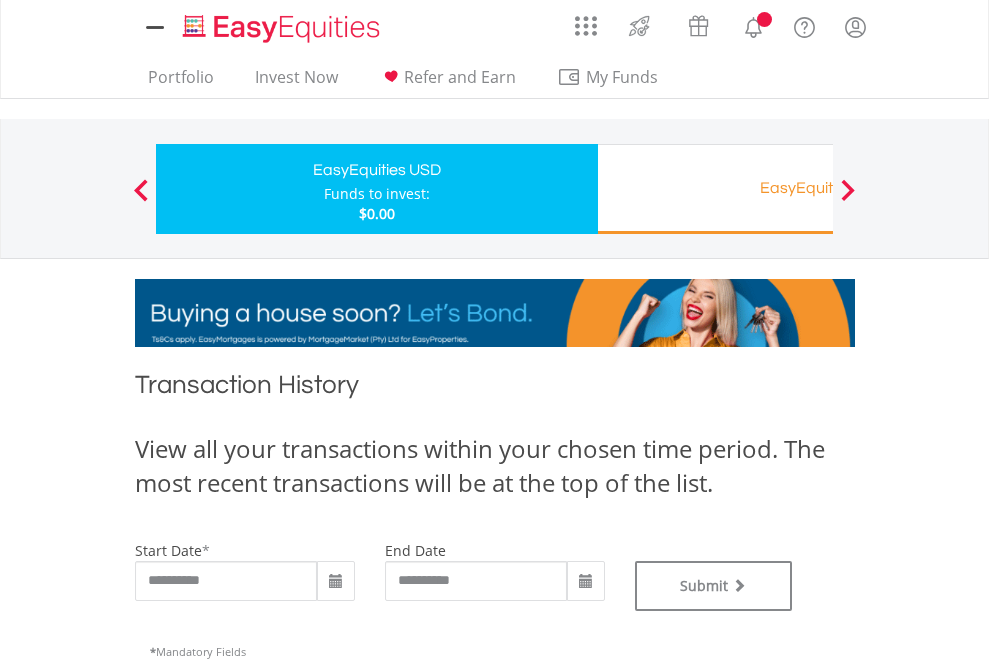 type on "**********" 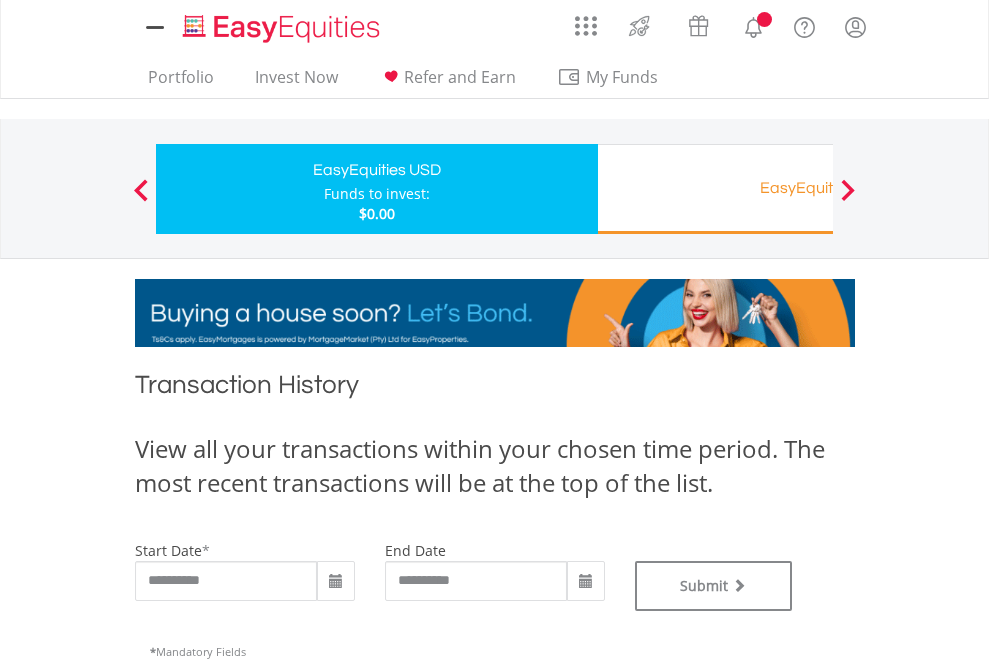 type on "**********" 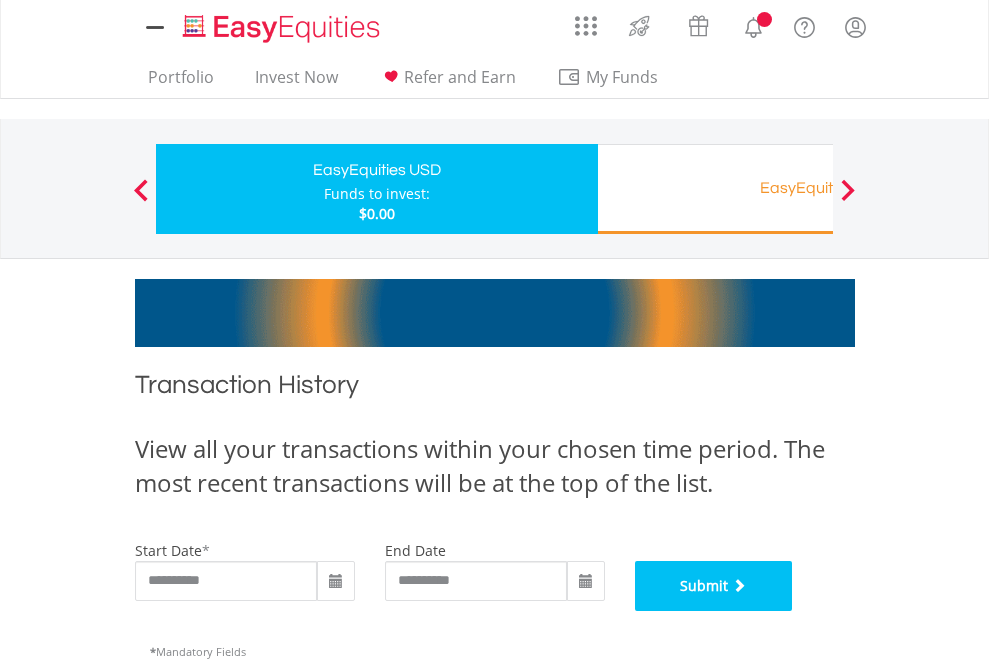 click on "Submit" at bounding box center [714, 586] 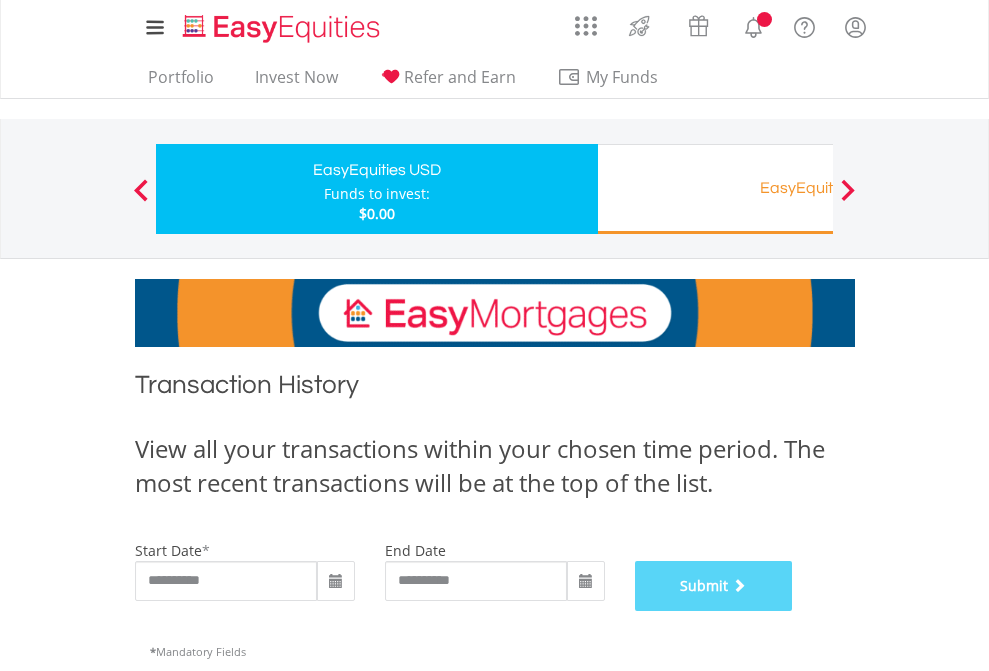 scroll, scrollTop: 811, scrollLeft: 0, axis: vertical 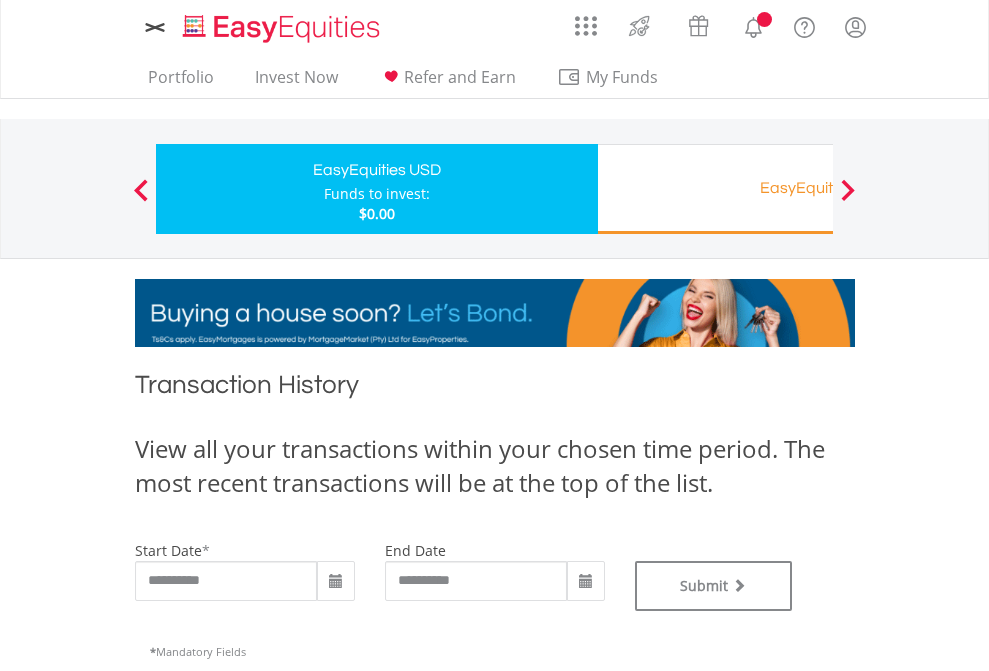 click on "Funds to invest:" at bounding box center [377, 194] 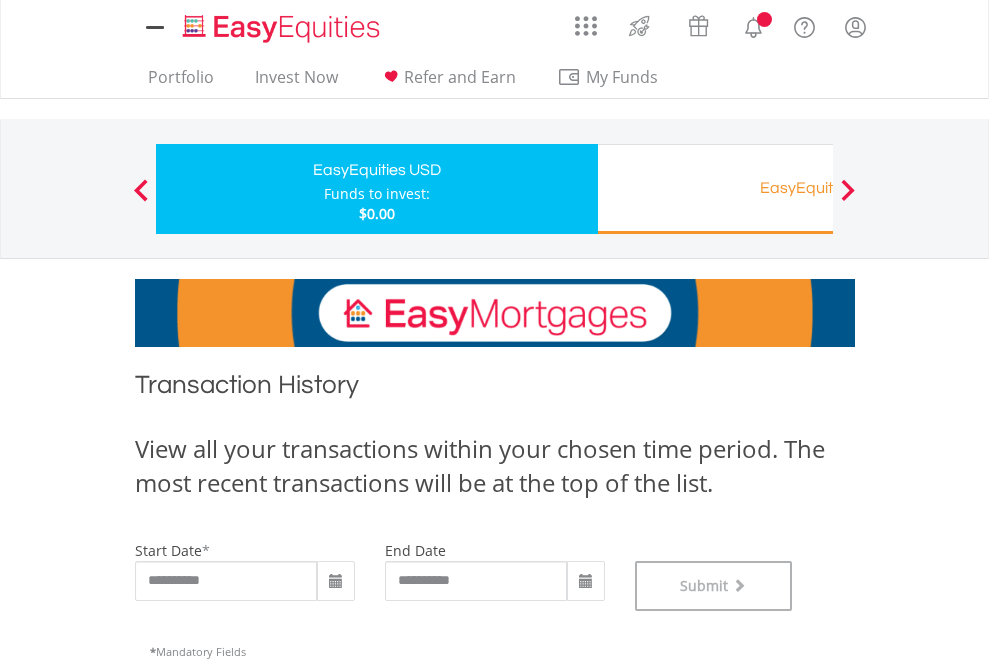 scroll, scrollTop: 811, scrollLeft: 0, axis: vertical 